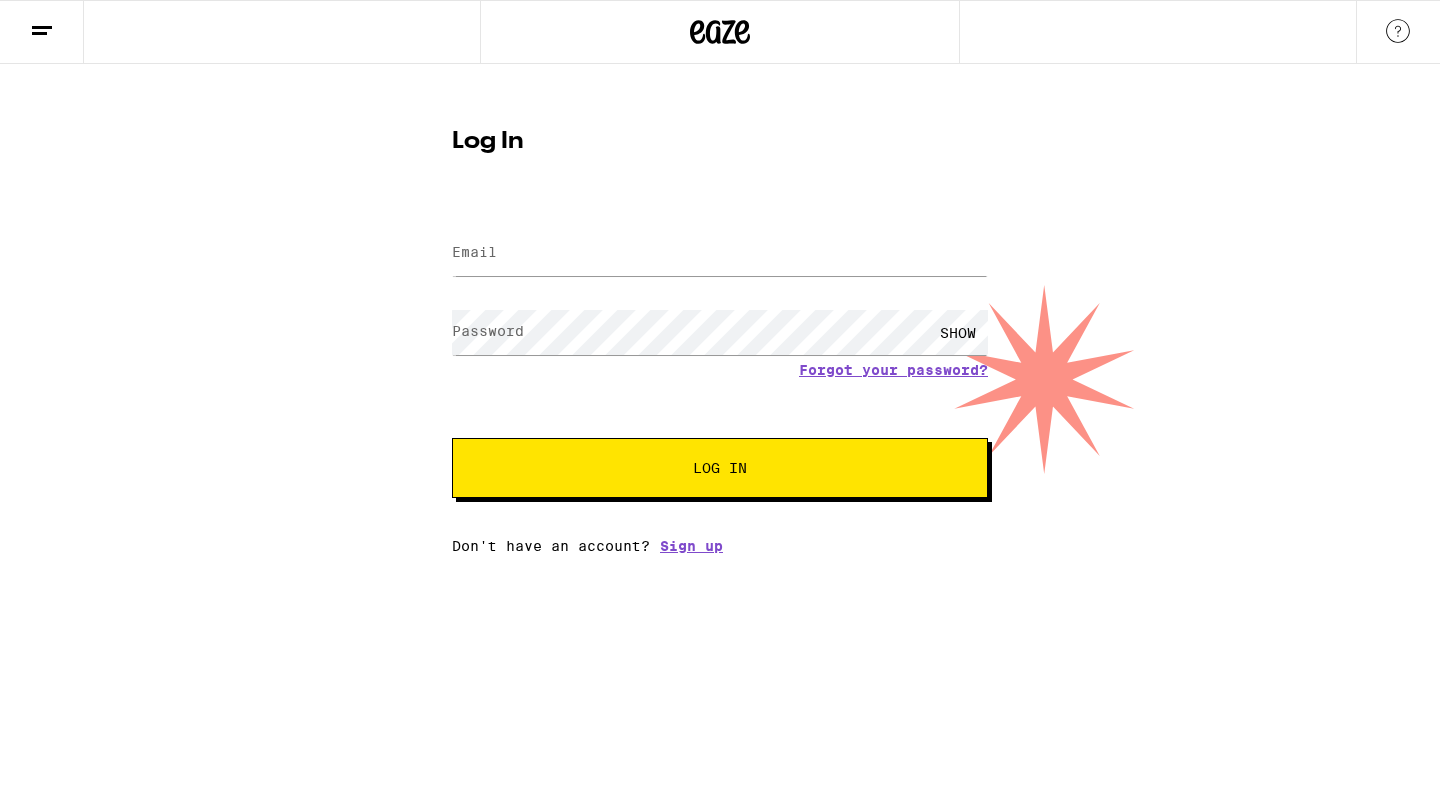 scroll, scrollTop: 0, scrollLeft: 0, axis: both 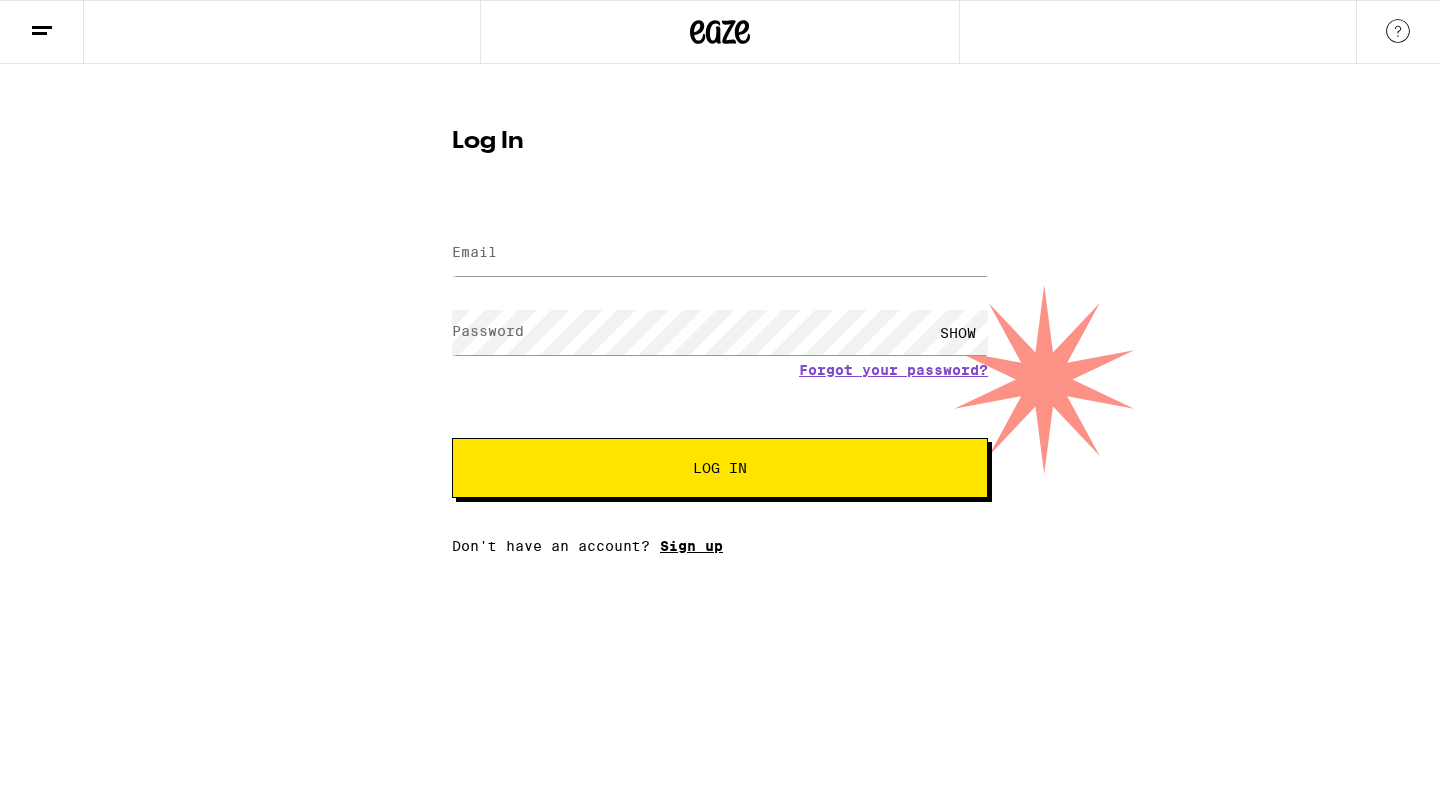 click on "Sign up" at bounding box center (691, 546) 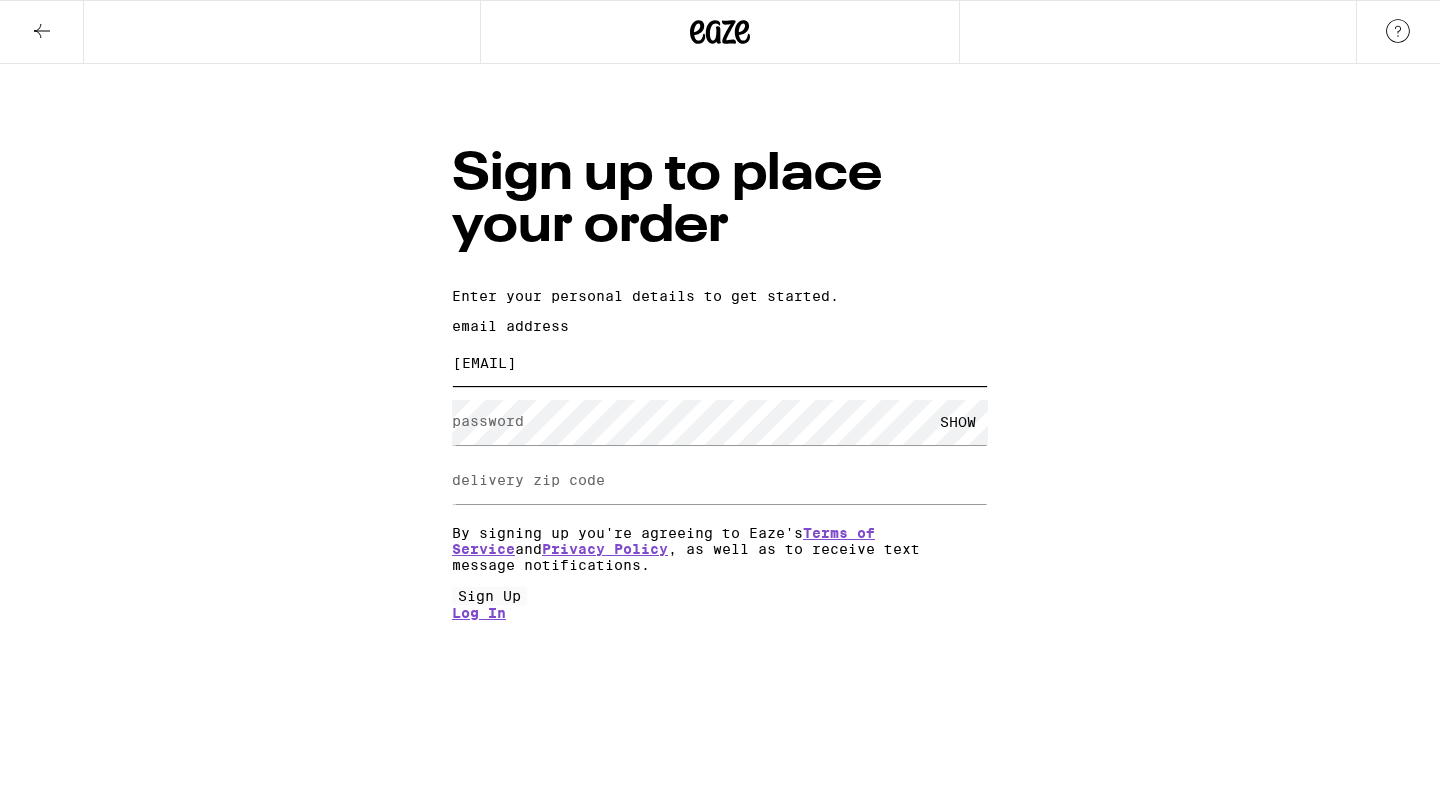 type on "[EMAIL]" 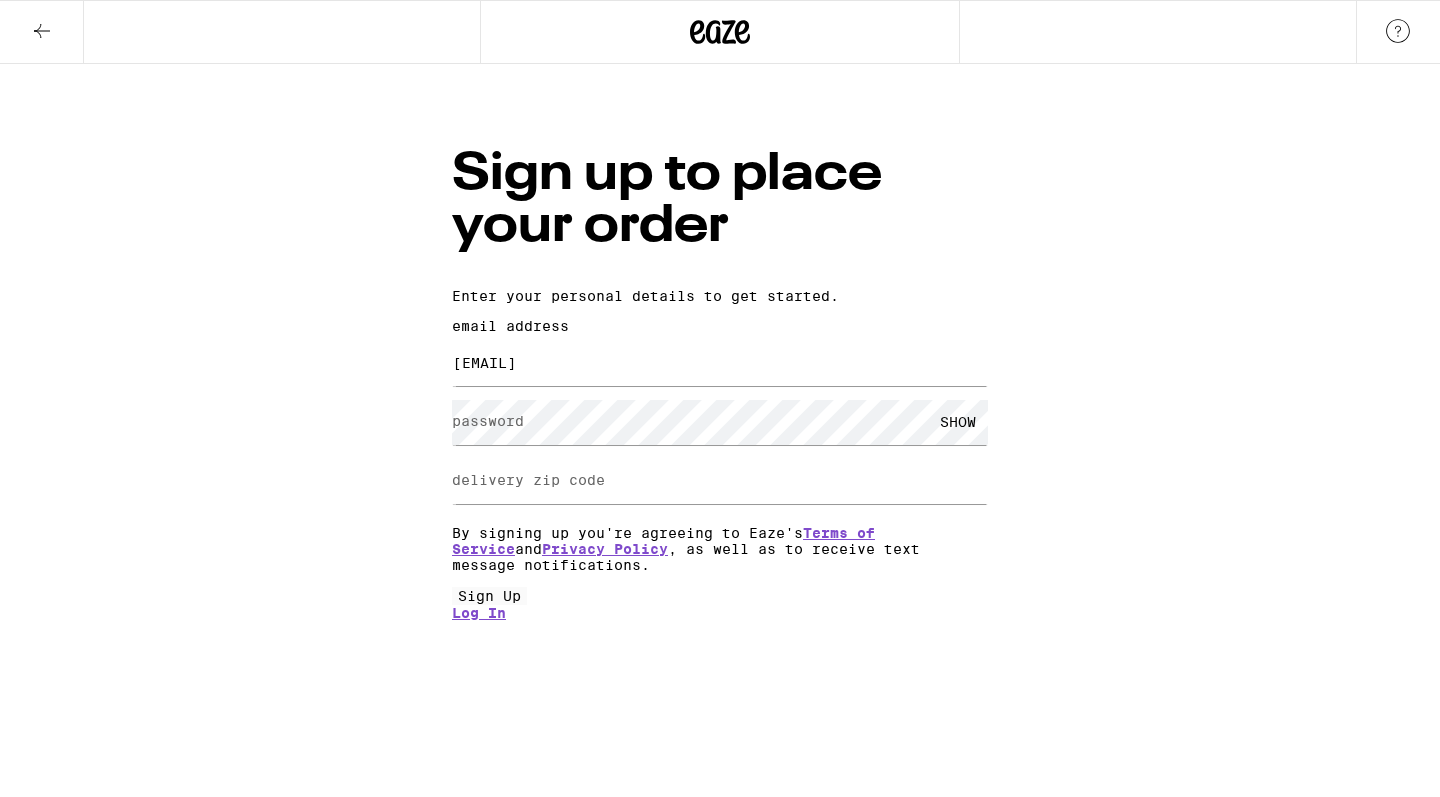 click on "SHOW" at bounding box center (958, 422) 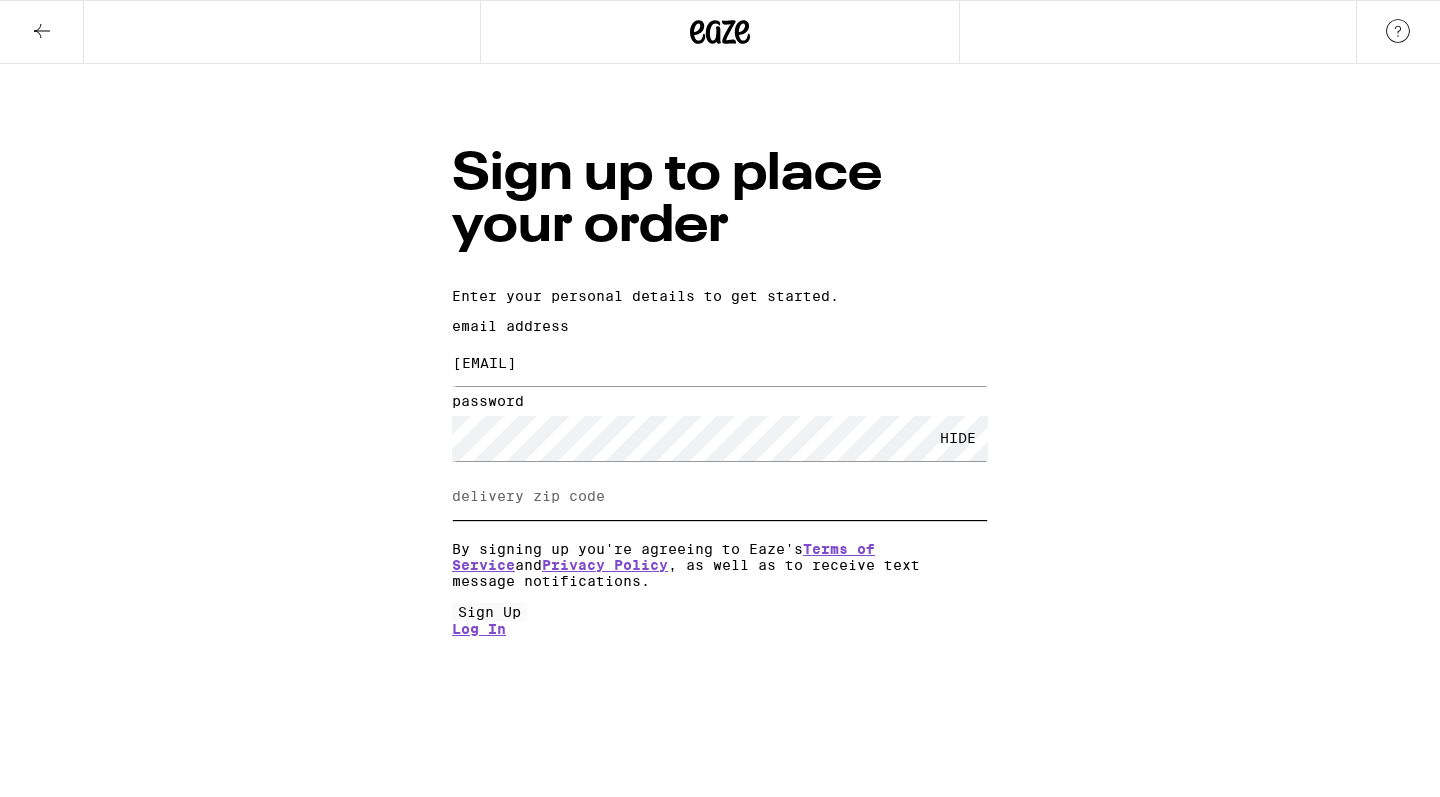 click on "delivery zip code" at bounding box center (720, 497) 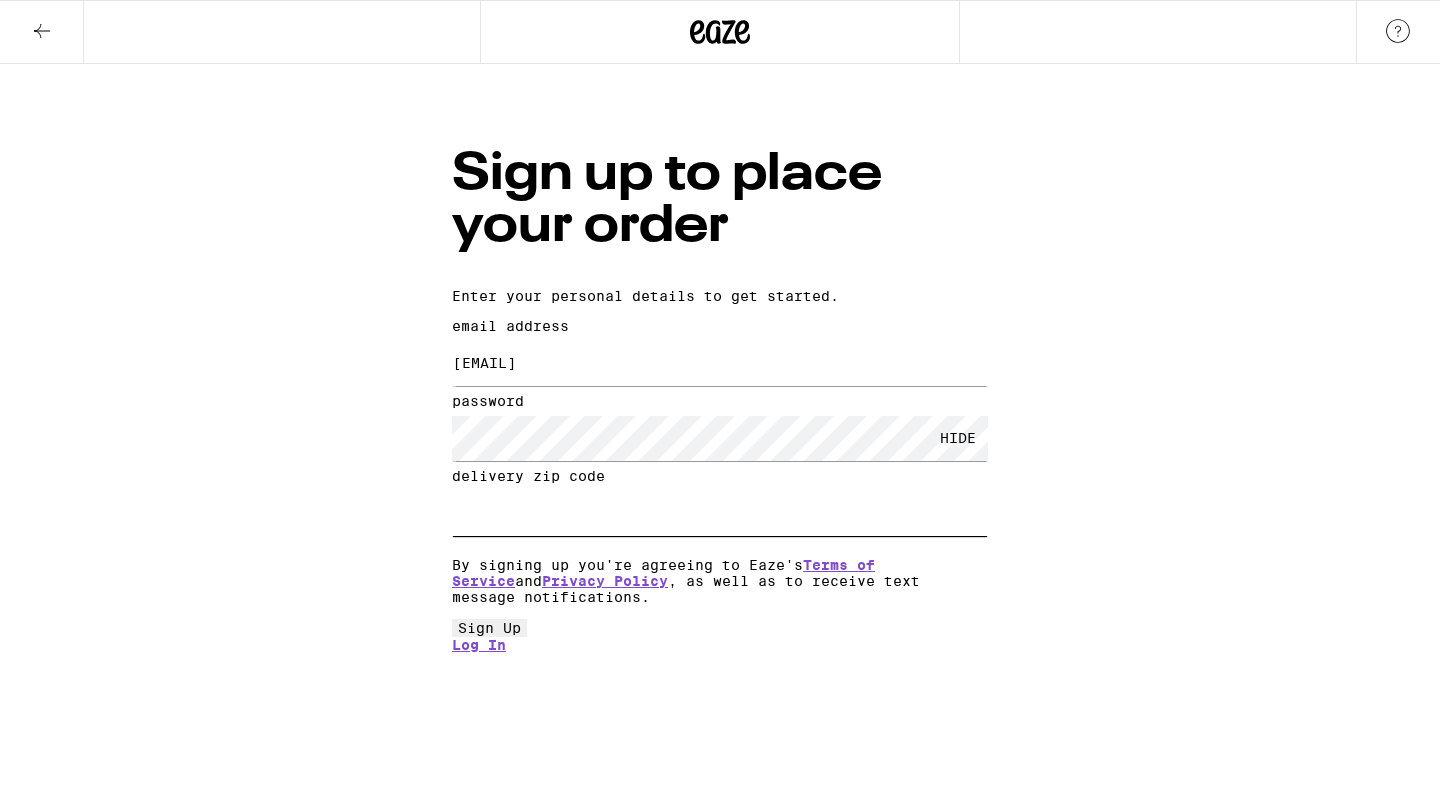 type on "[ZIP]" 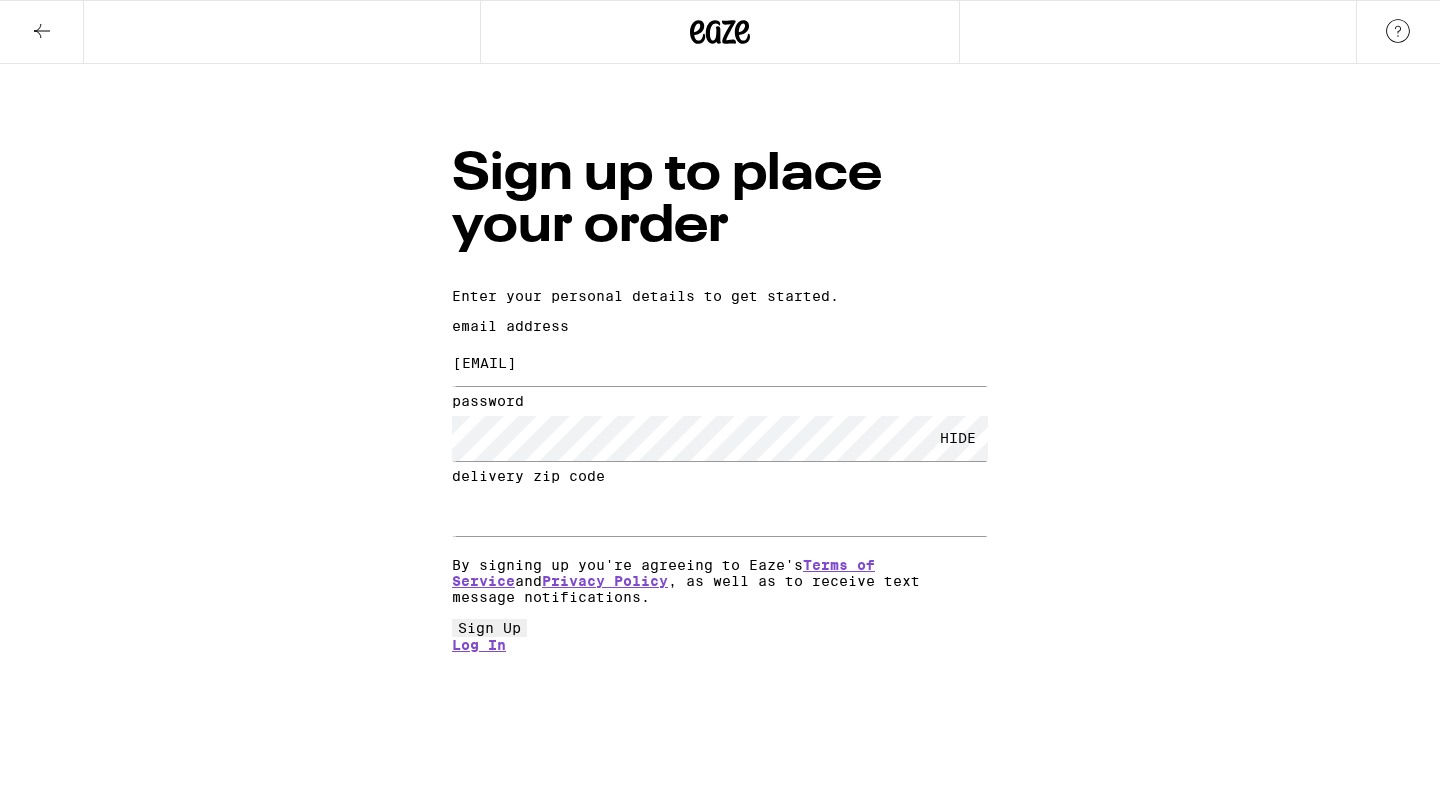 click on "Sign Up" at bounding box center [489, 628] 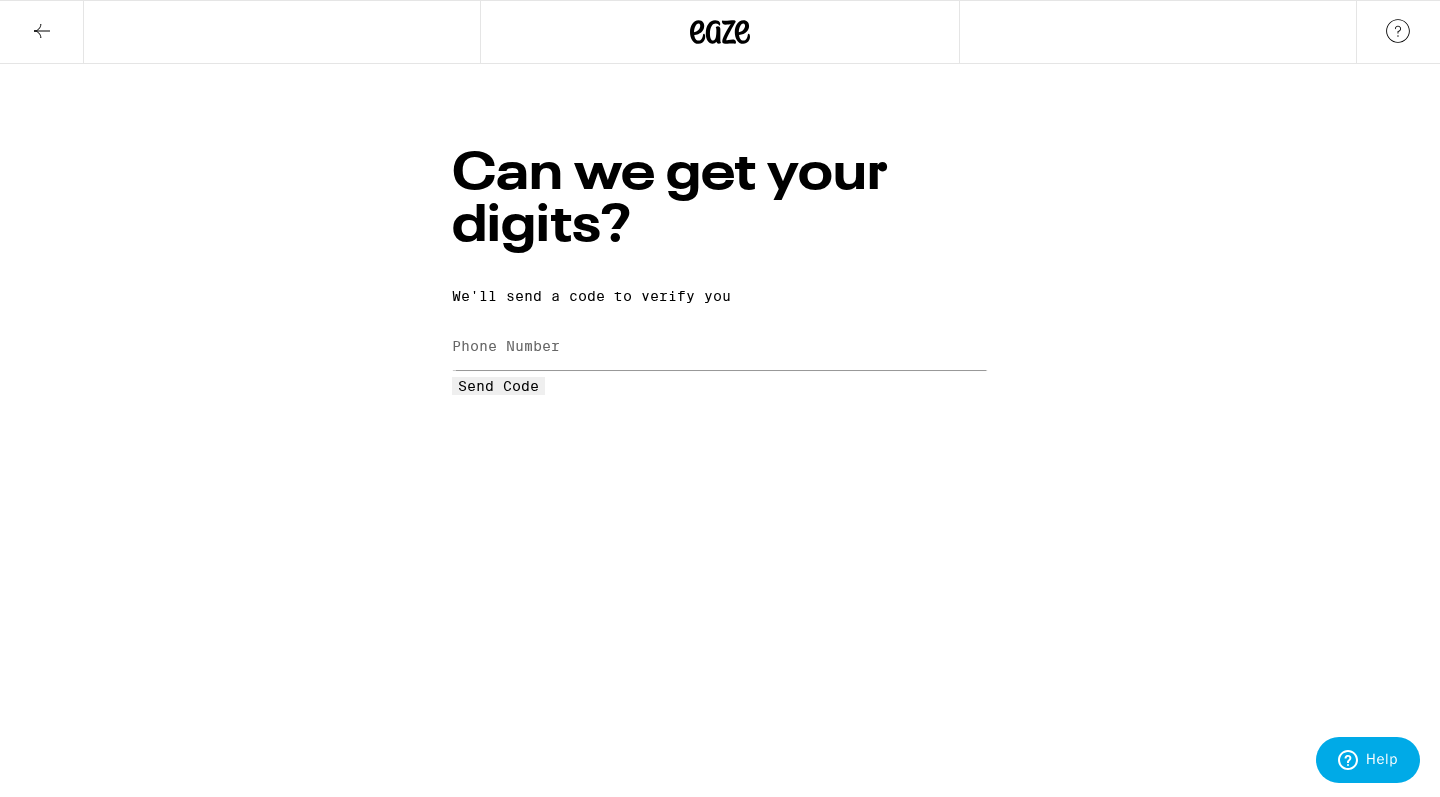 click on "Phone Number" at bounding box center [506, 346] 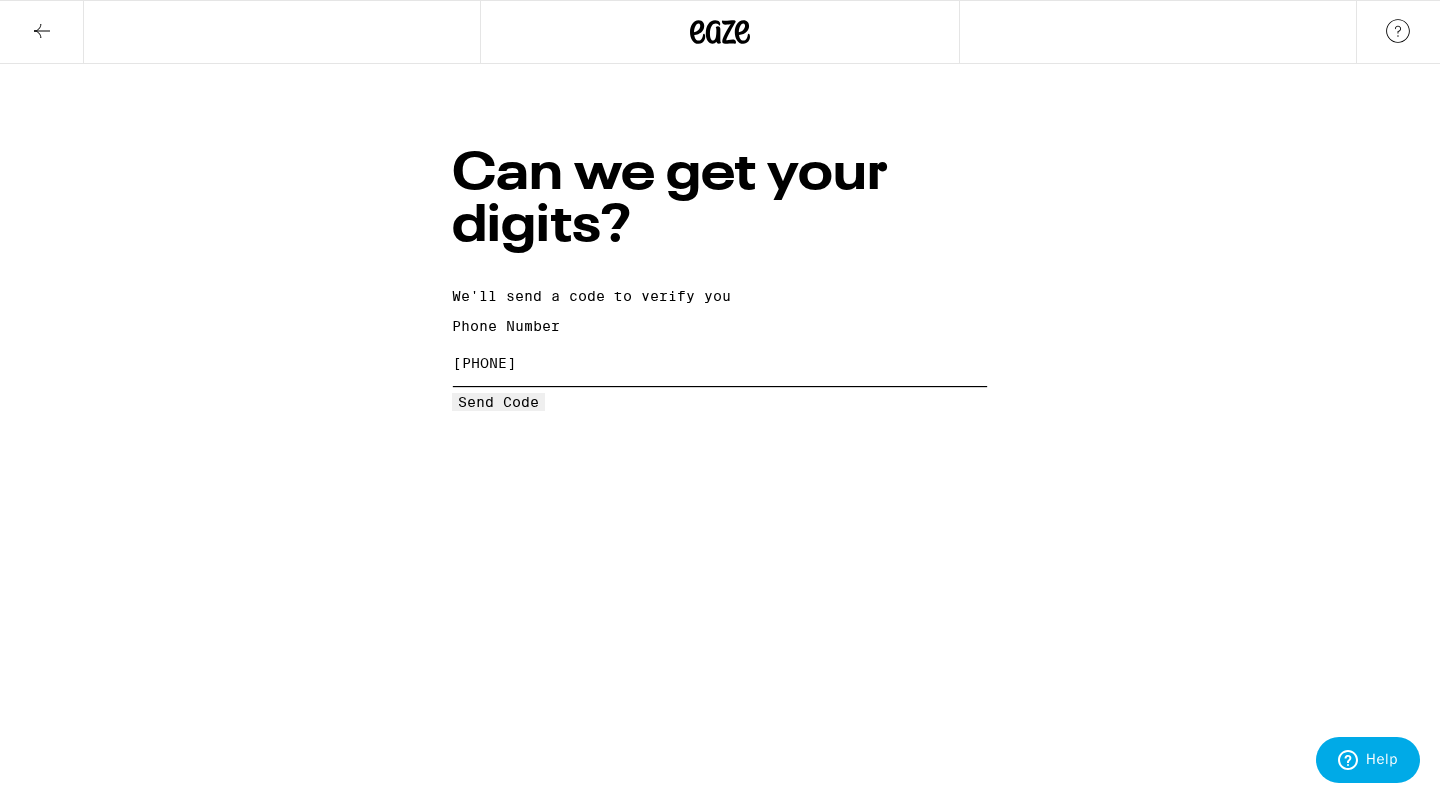 type on "[PHONE]" 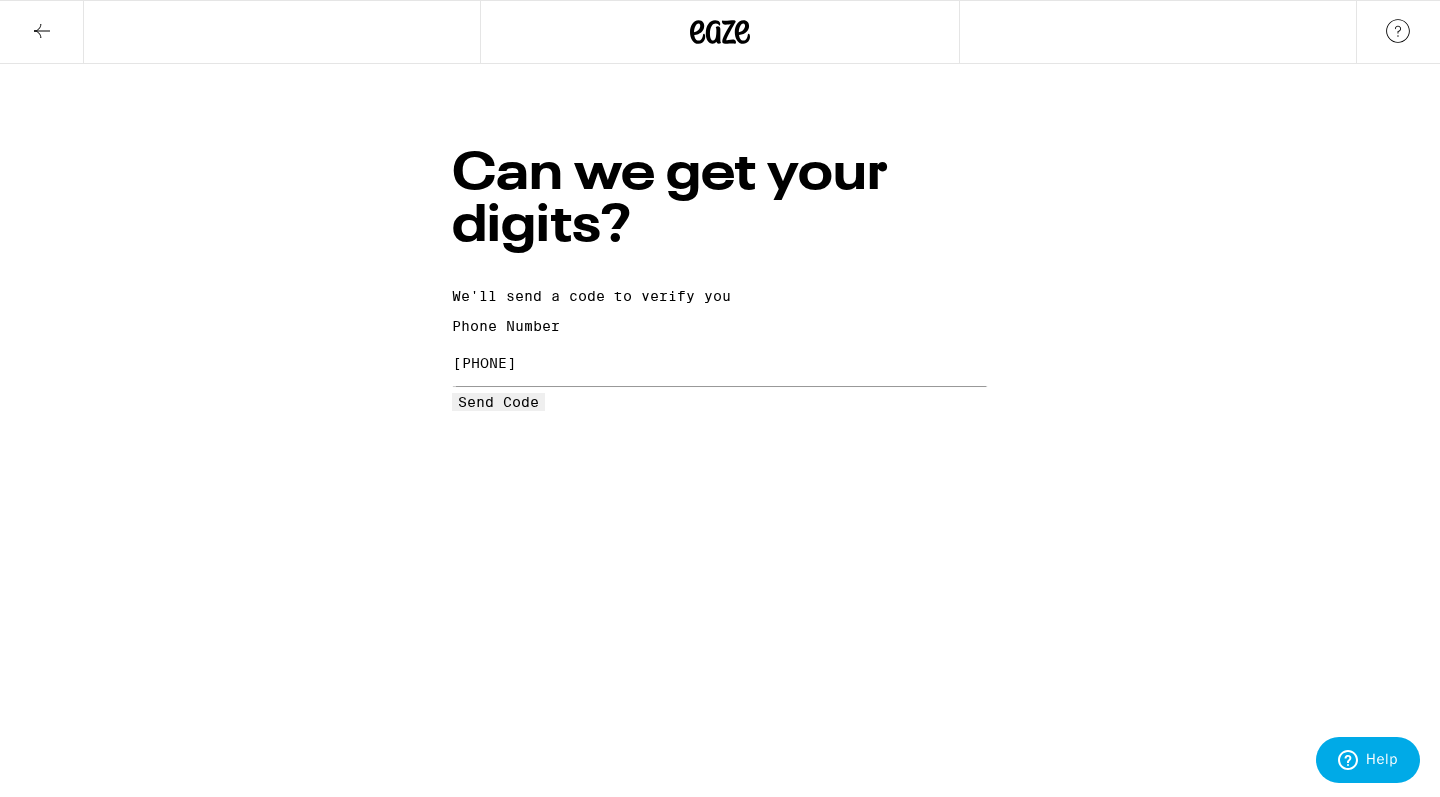 click on "Send Code" at bounding box center (498, 402) 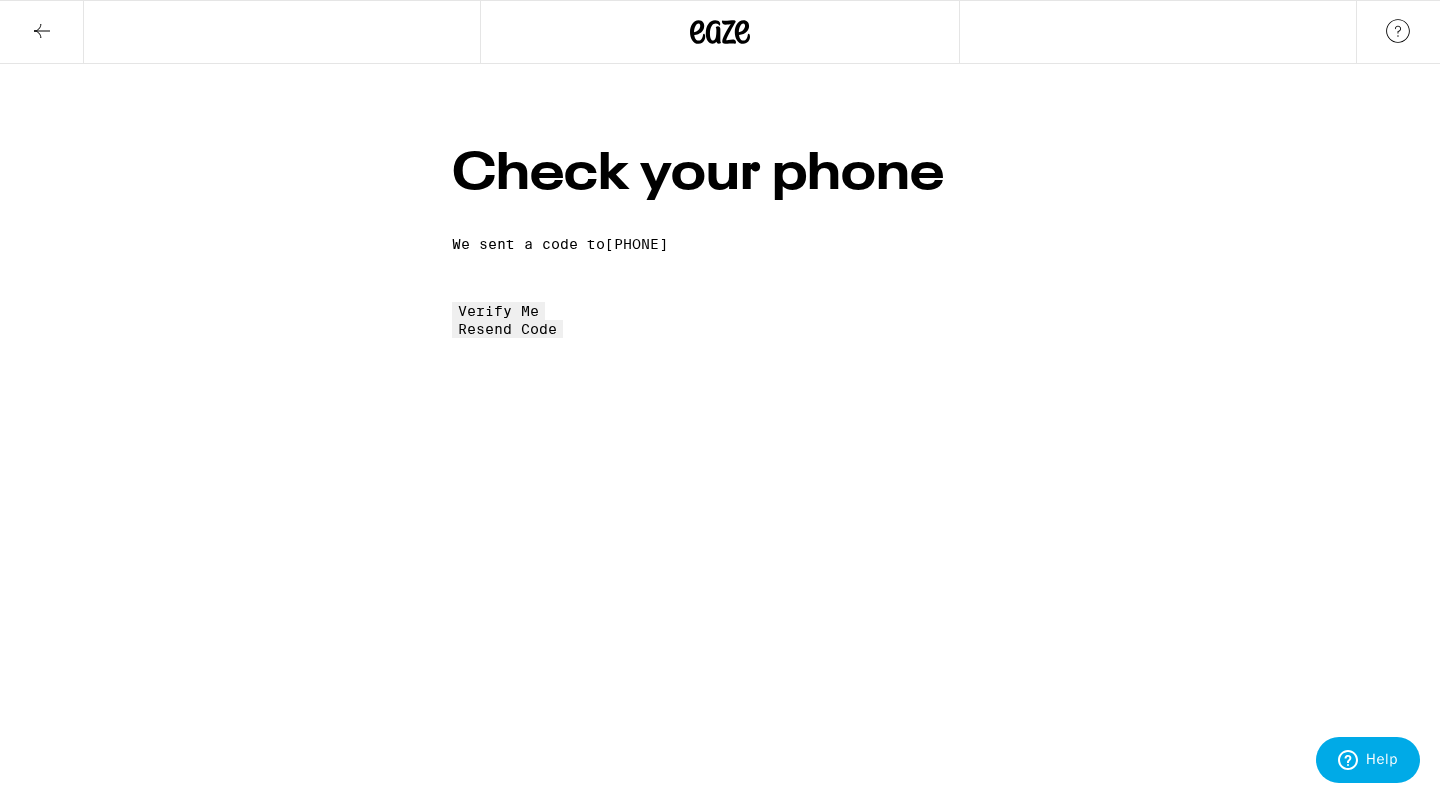 click at bounding box center [544, 275] 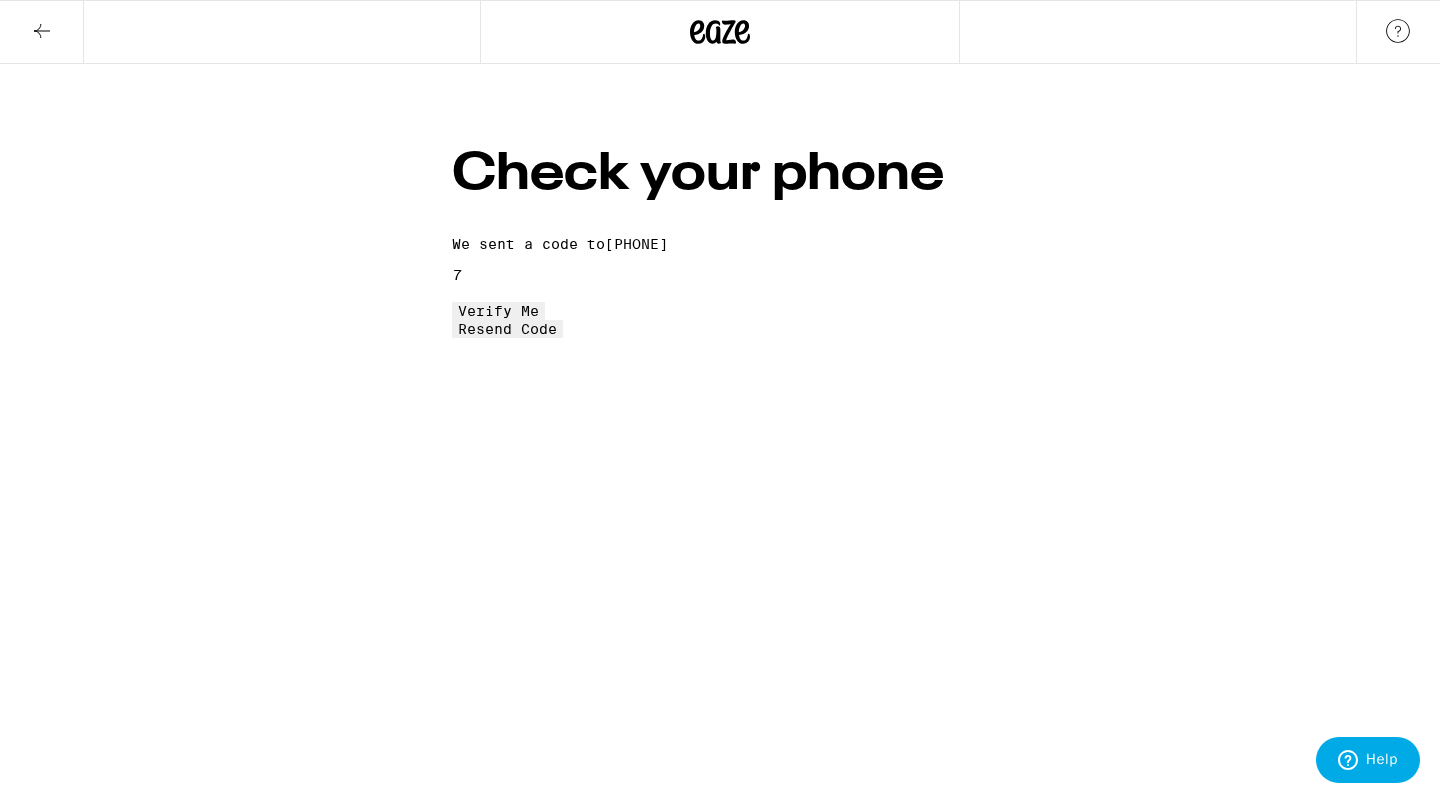 type on "4" 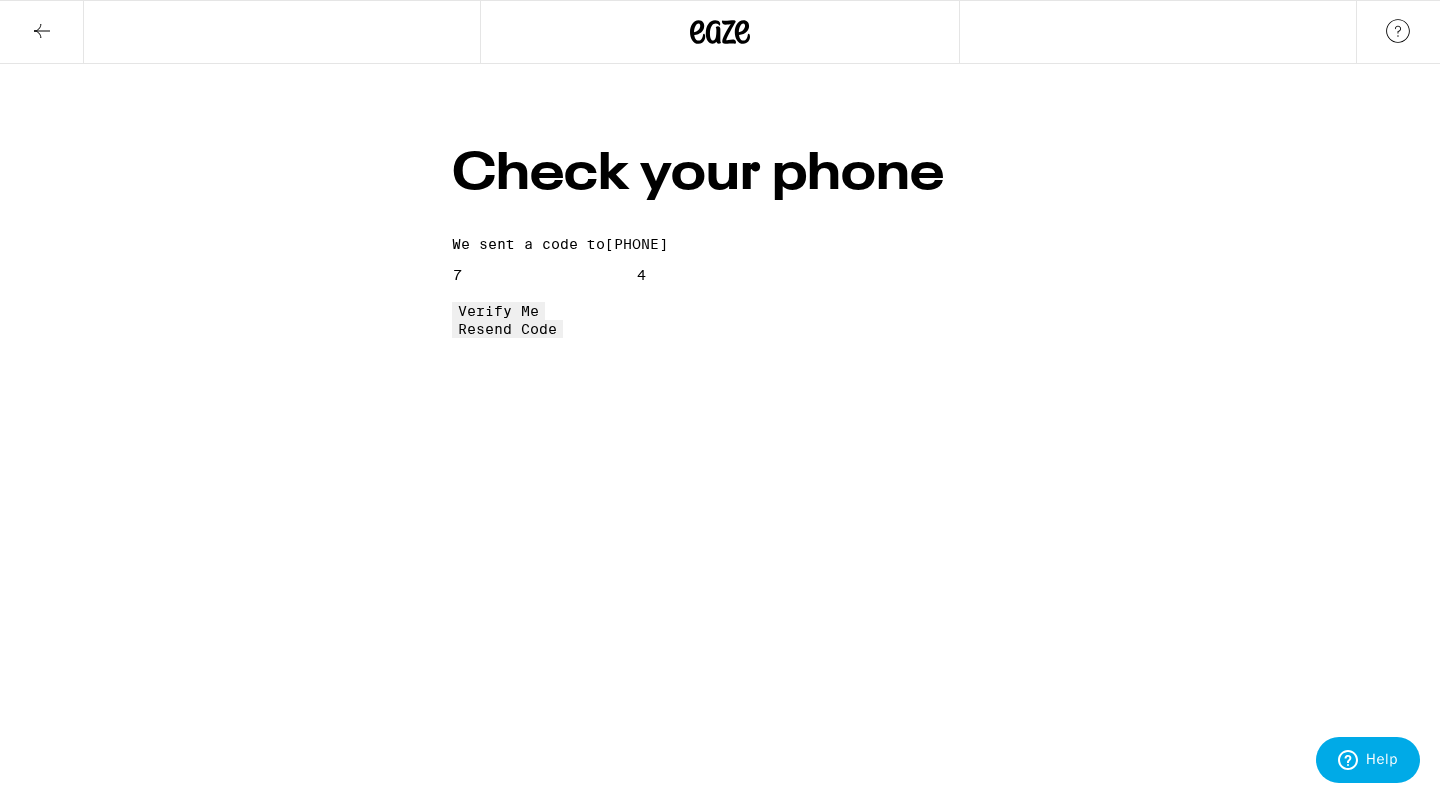 type on "5" 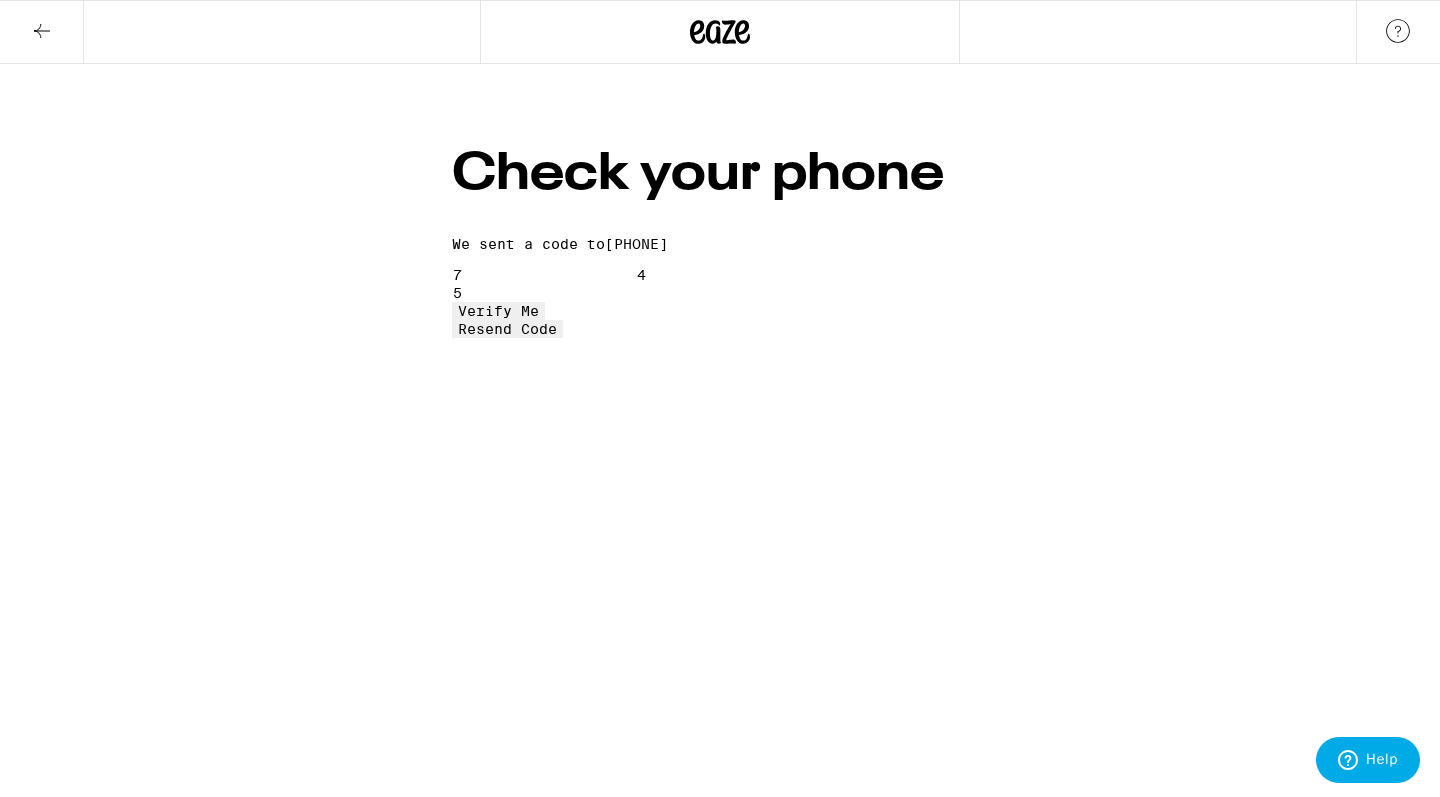 type on "1" 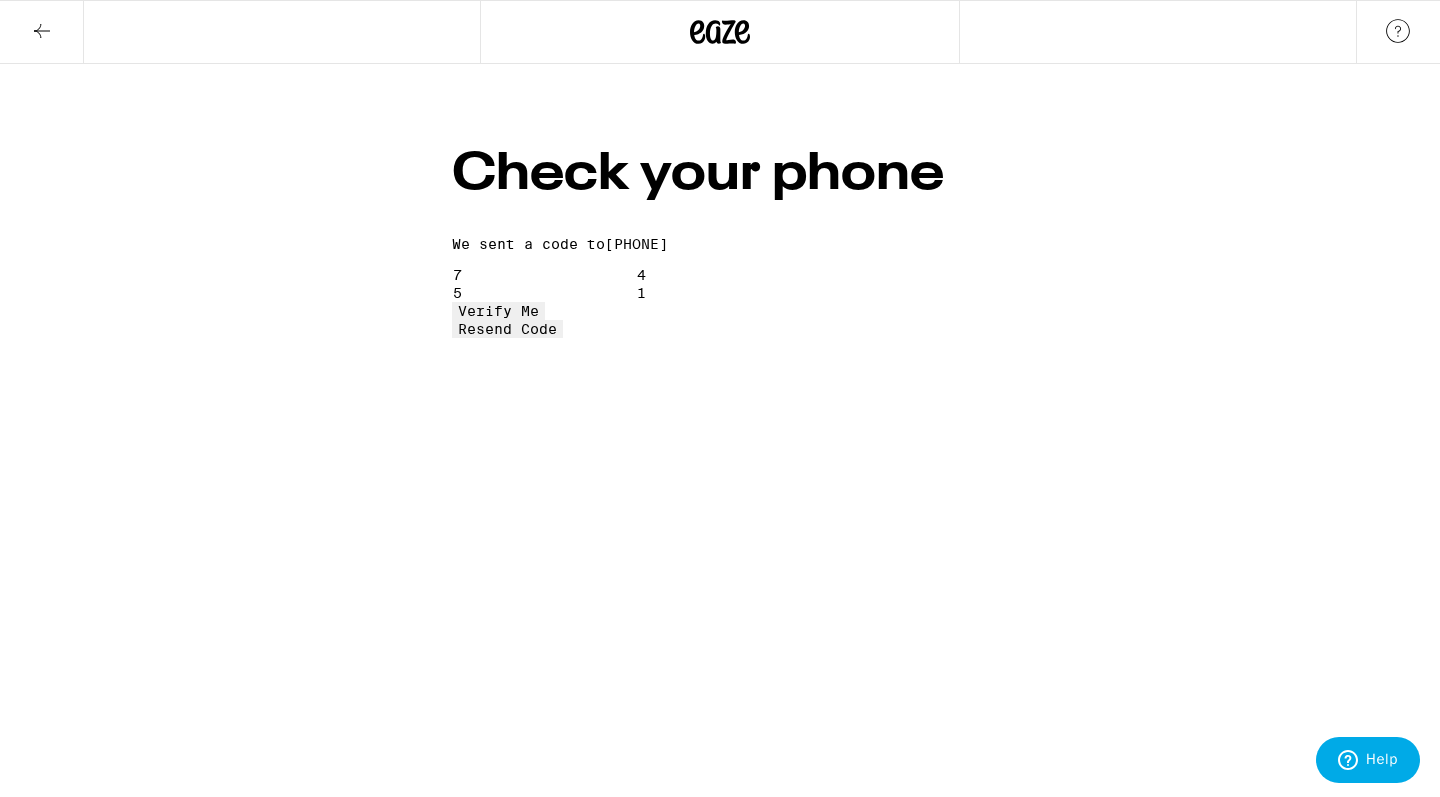 type on "7" 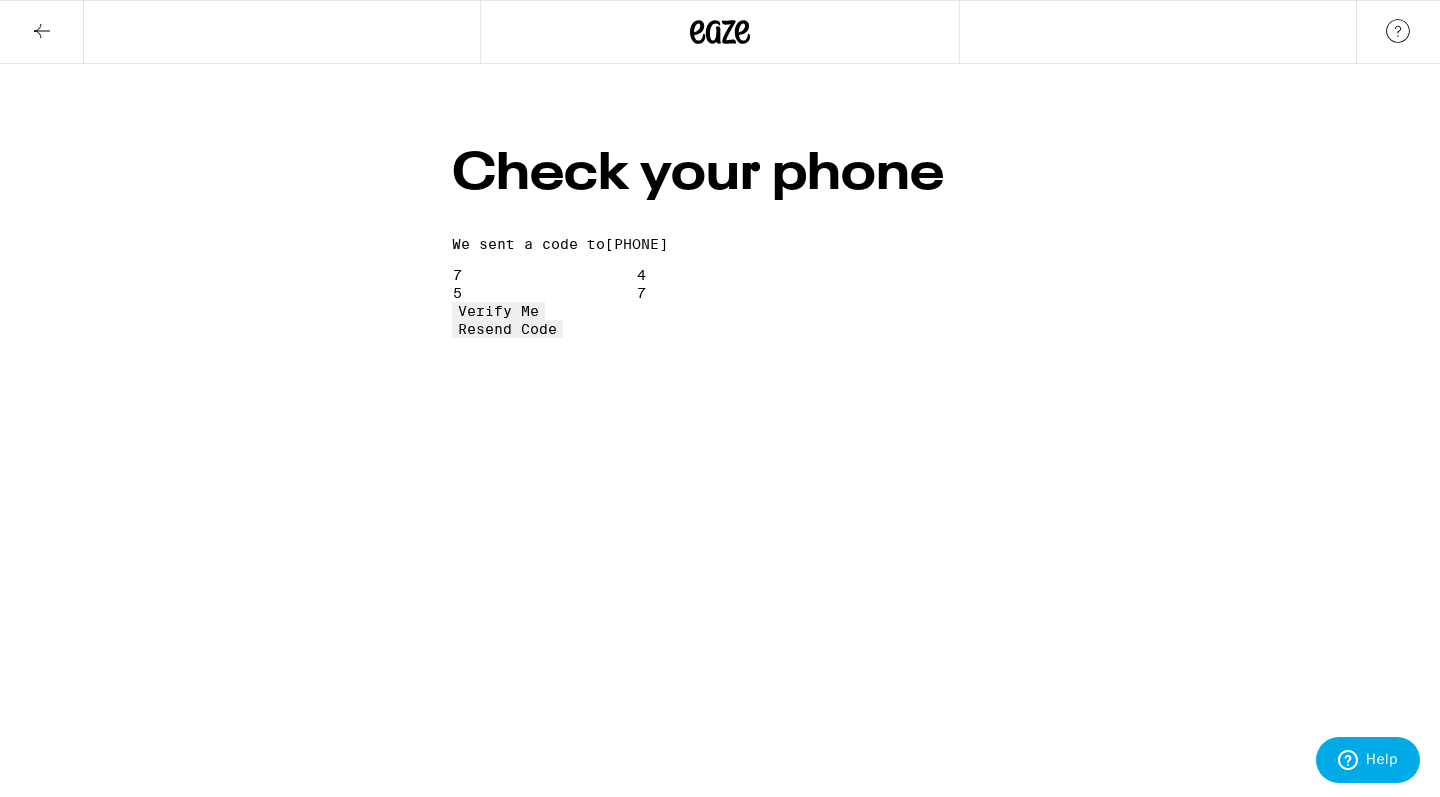 click on "Verify Me" at bounding box center (498, 311) 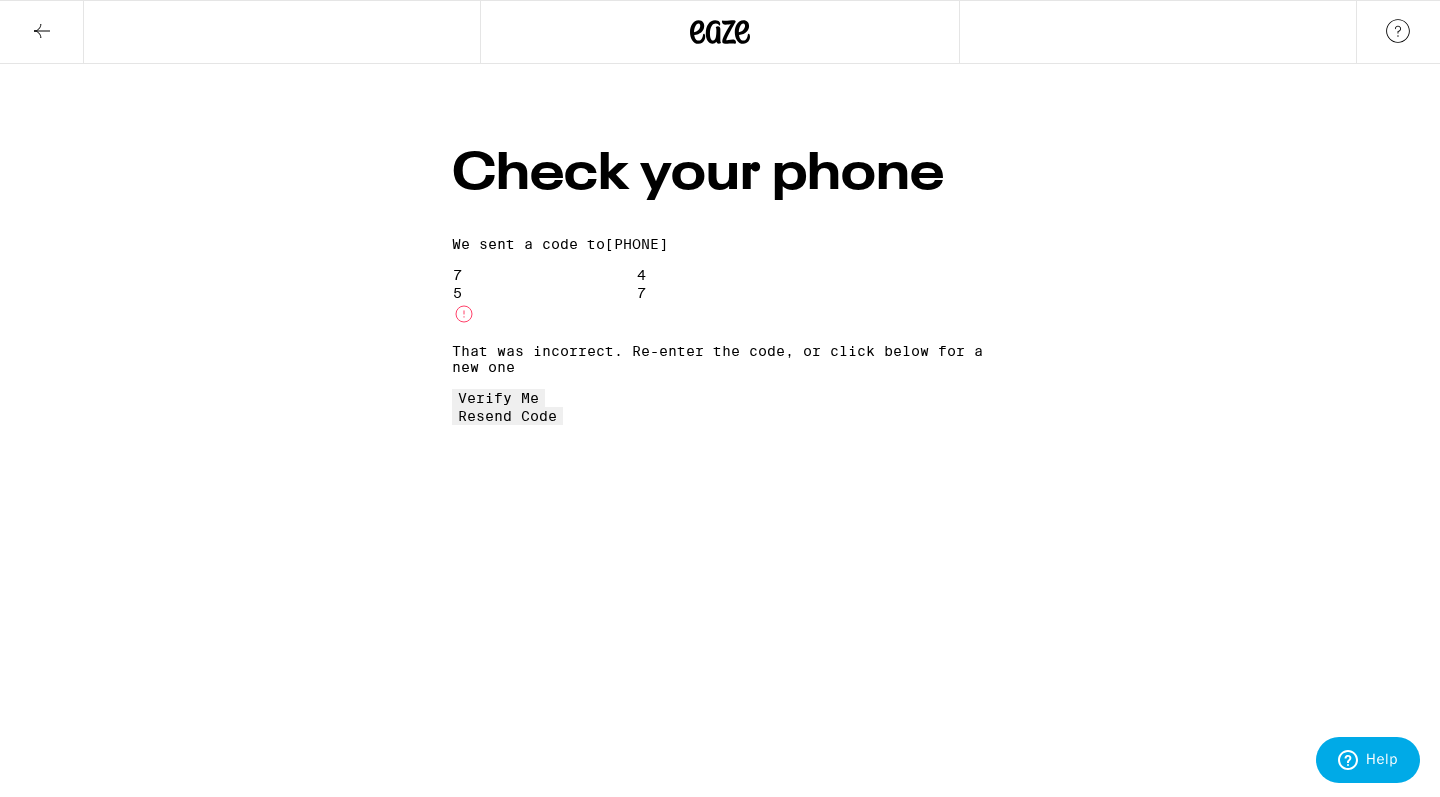click on "7" at bounding box center [728, 293] 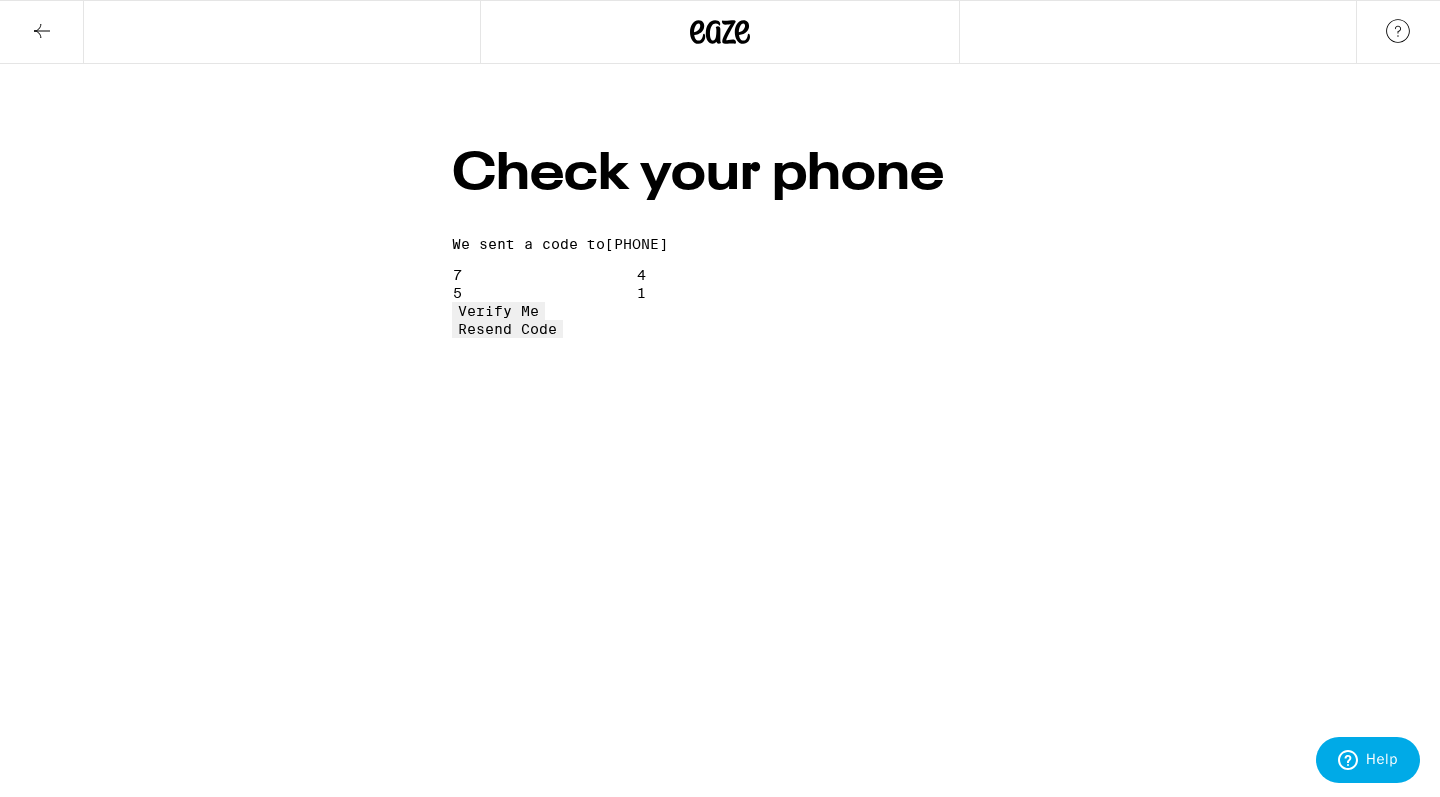 type on "1" 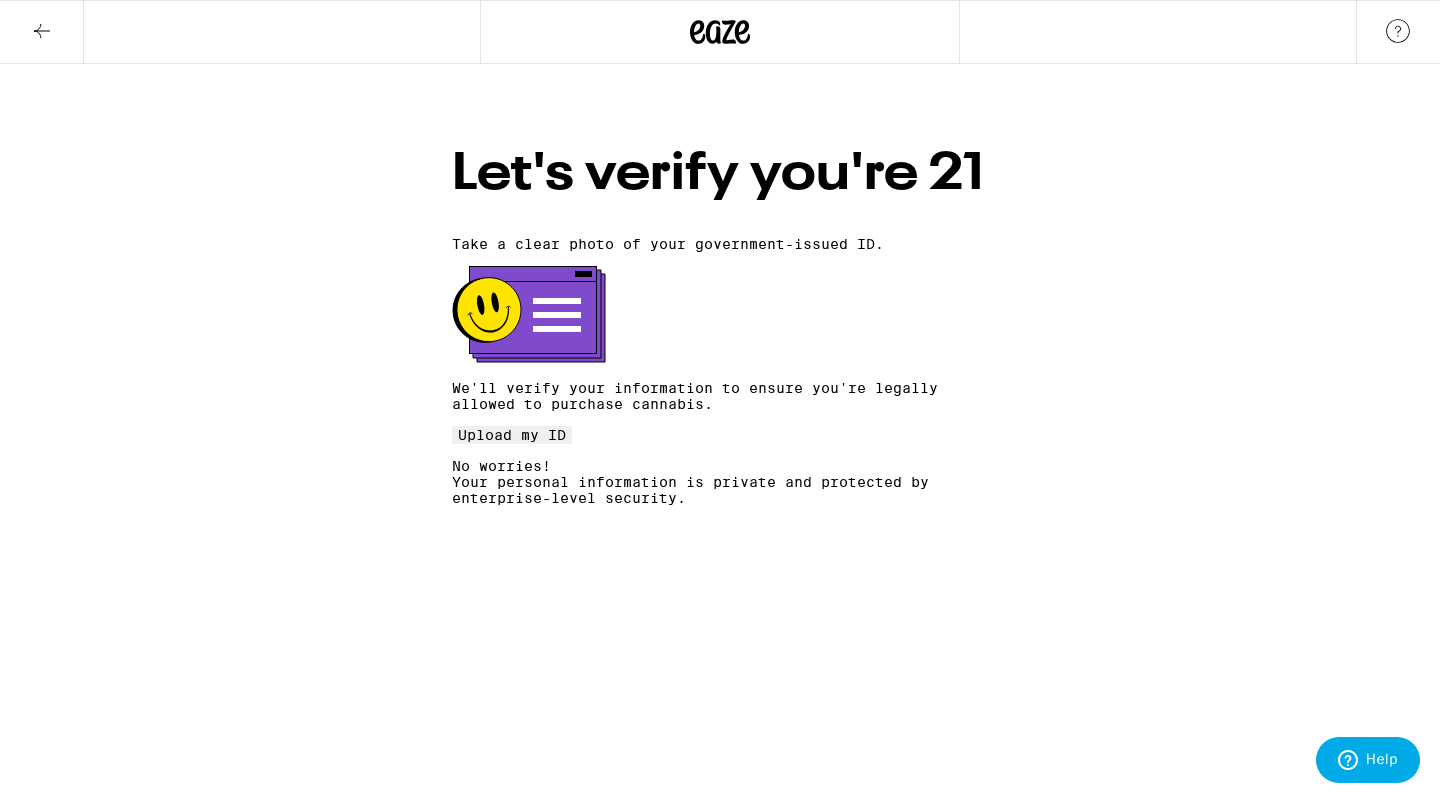 click 